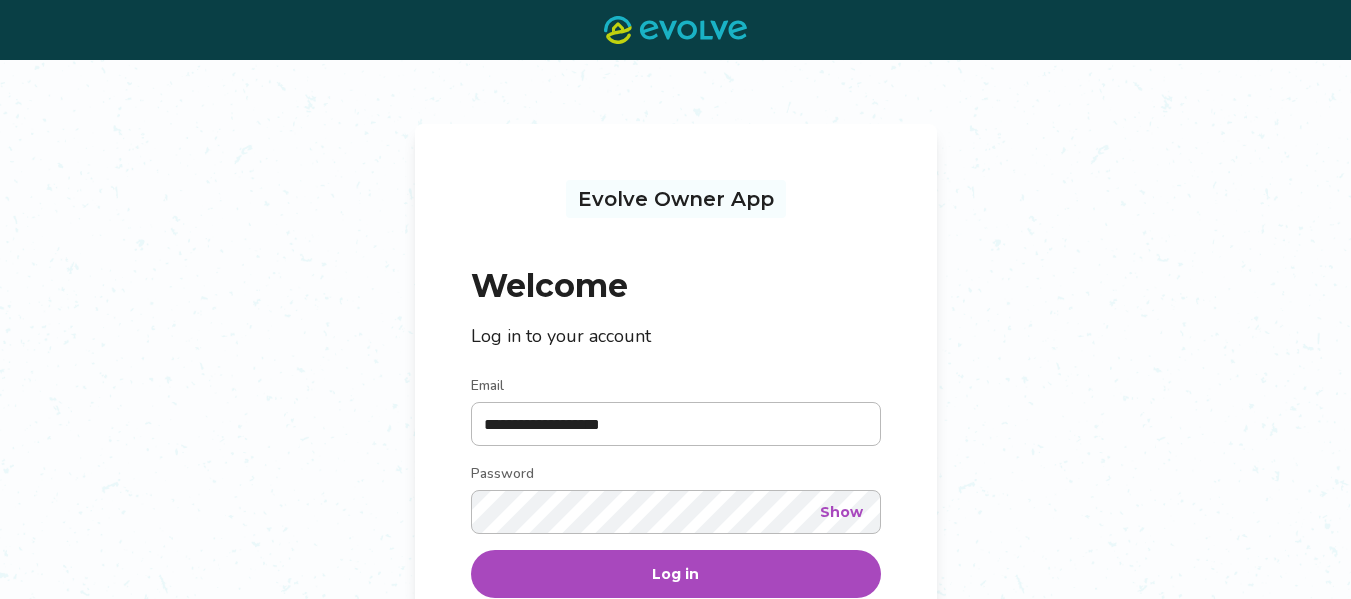 scroll, scrollTop: 0, scrollLeft: 0, axis: both 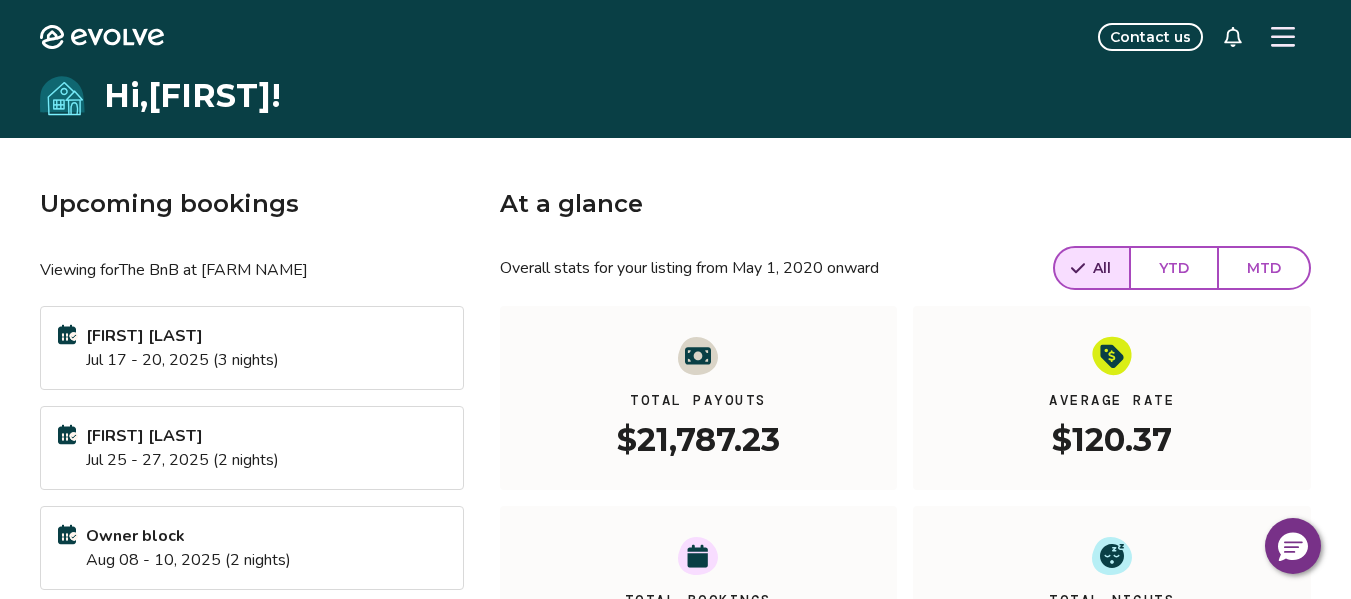 click on "Upcoming bookings" at bounding box center [252, 204] 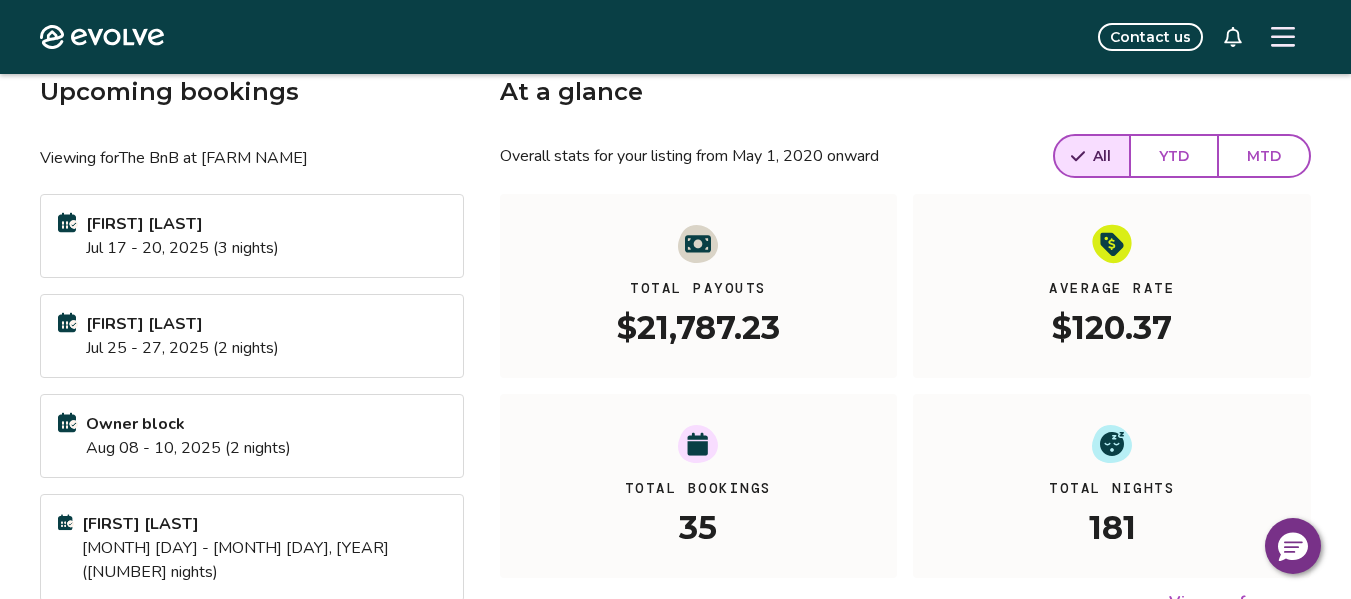 scroll, scrollTop: 400, scrollLeft: 0, axis: vertical 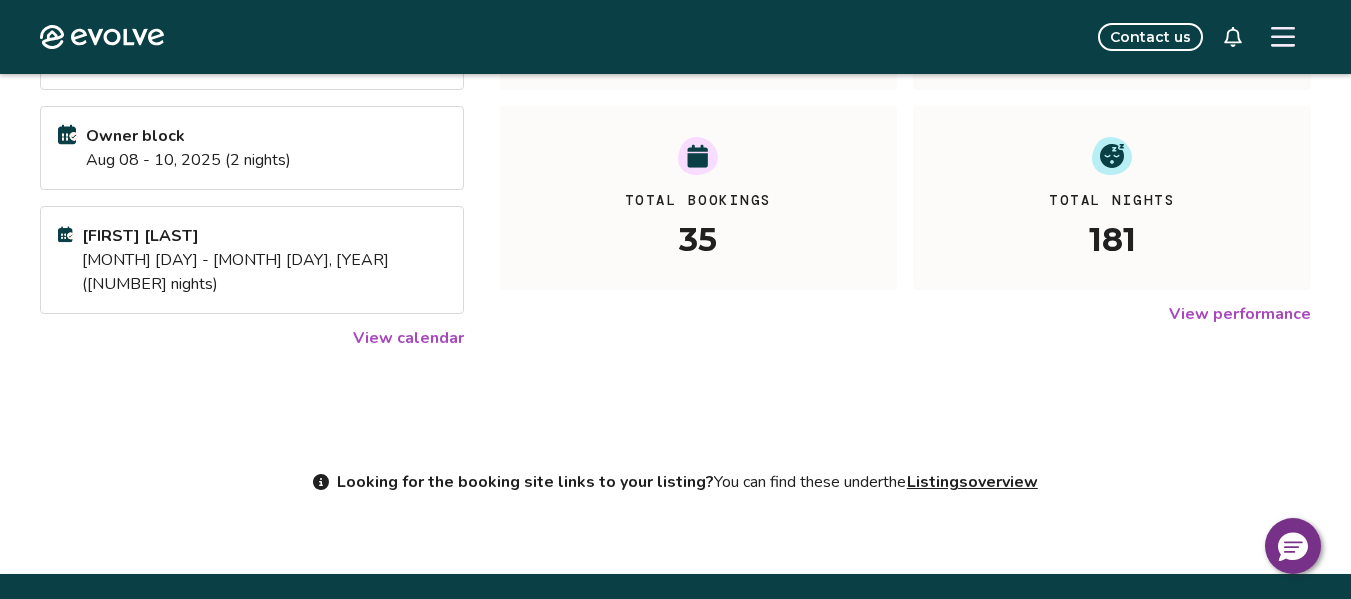 click on "View performance" at bounding box center (1240, 314) 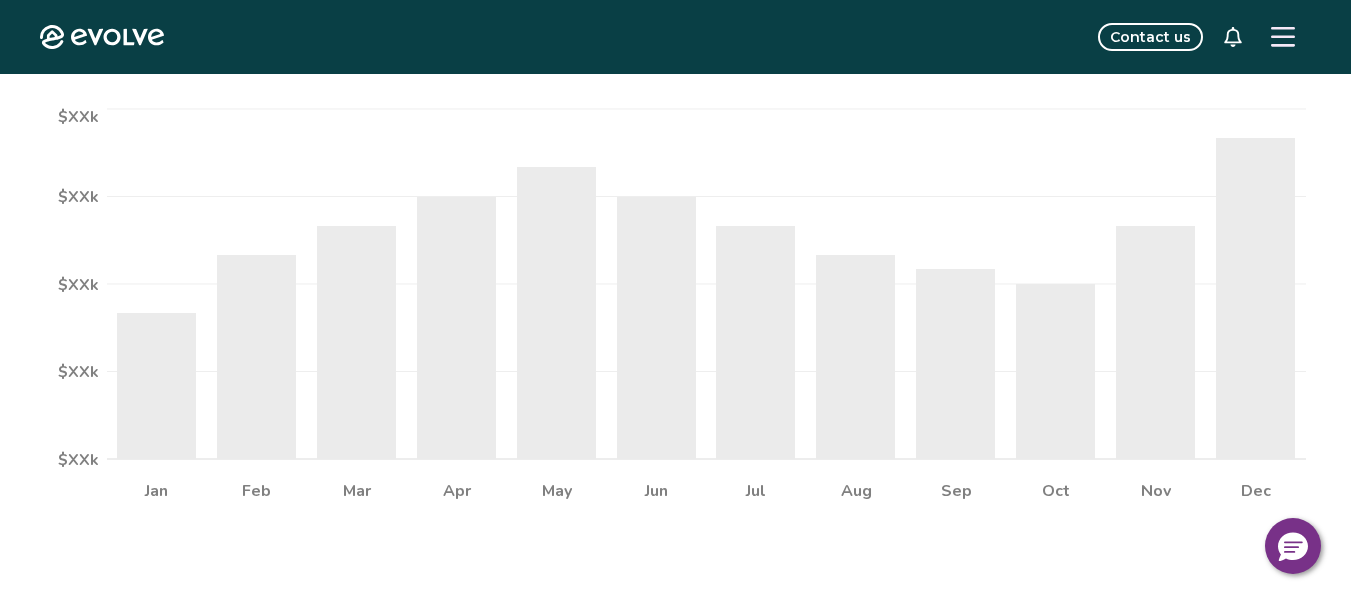 scroll, scrollTop: 0, scrollLeft: 0, axis: both 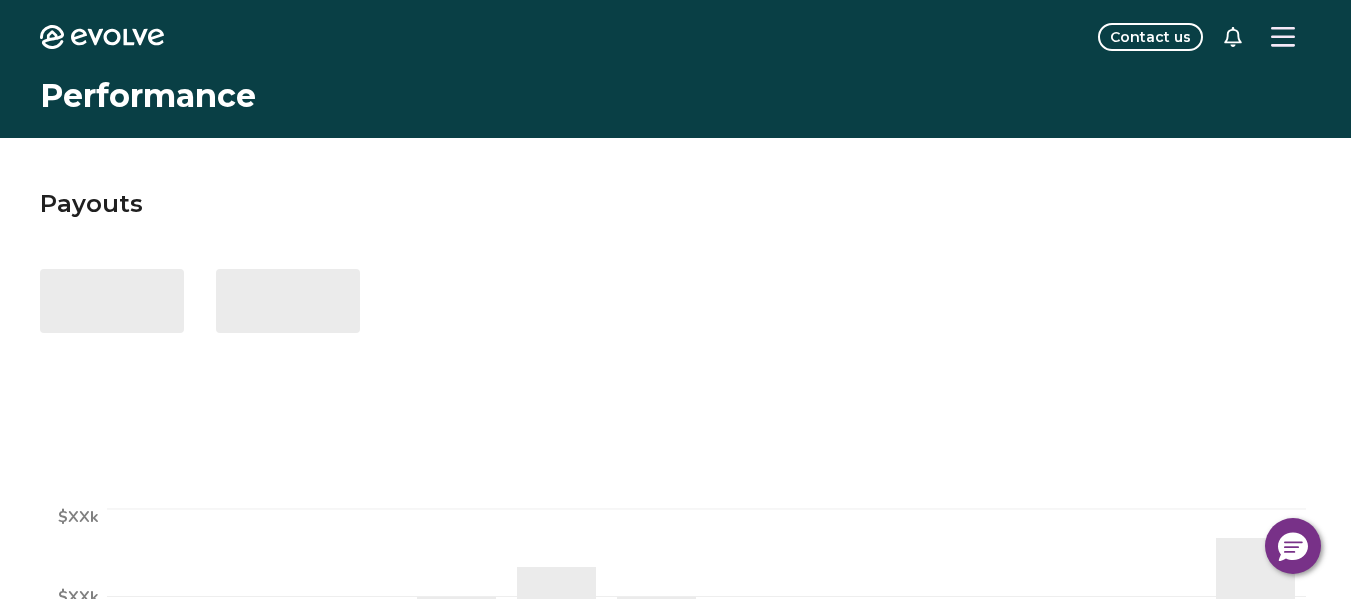 select on "****" 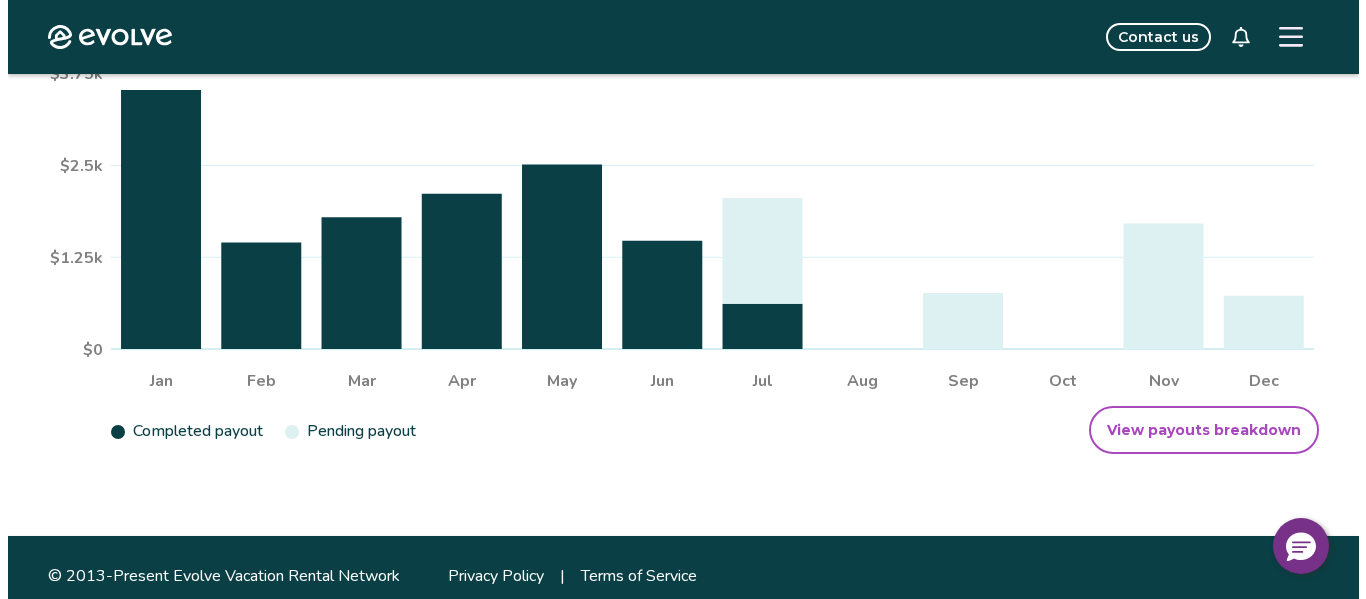 scroll, scrollTop: 0, scrollLeft: 0, axis: both 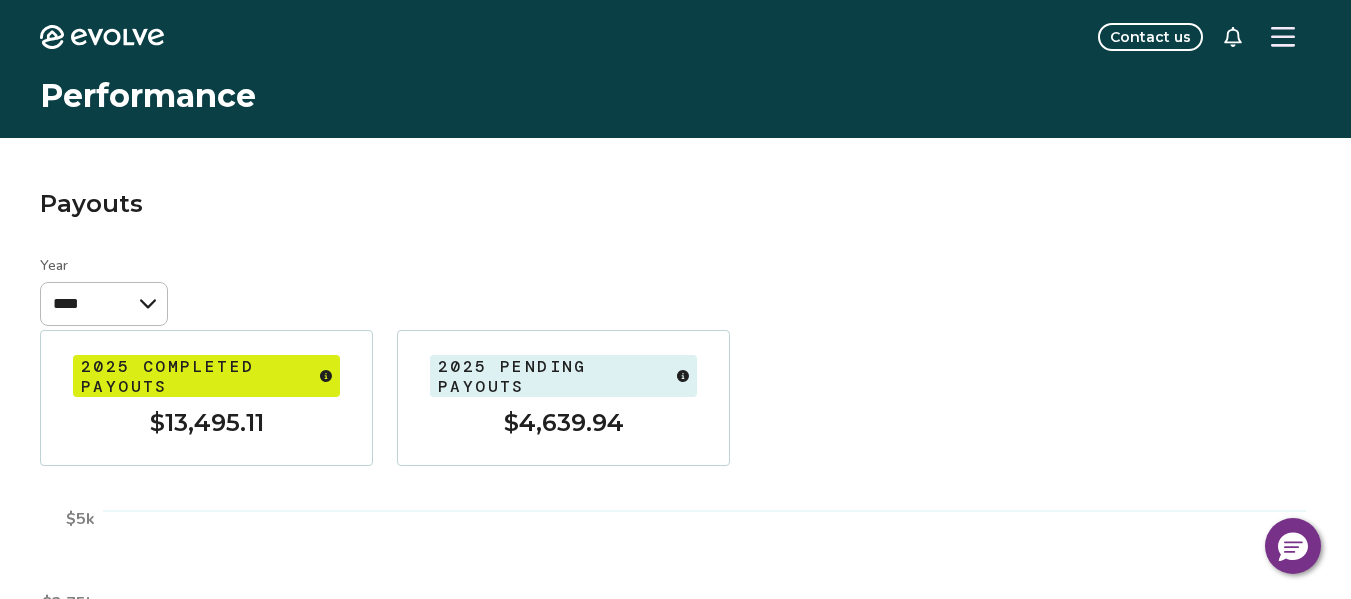 click at bounding box center (1283, 37) 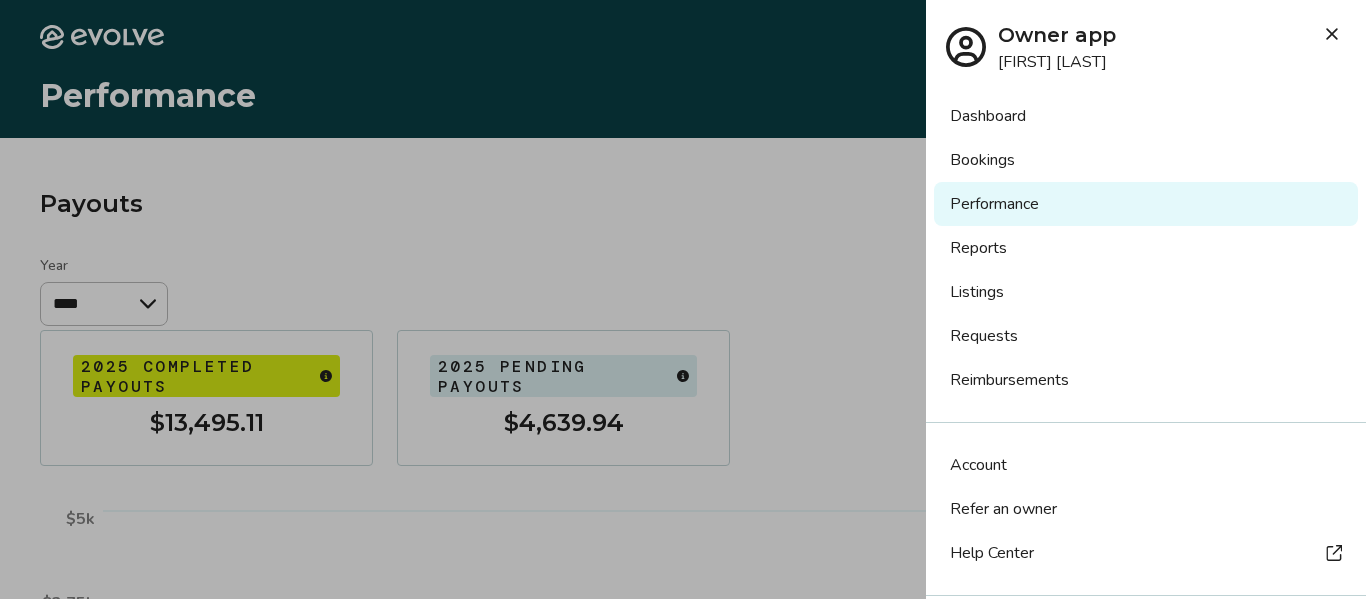 click on "Listings" at bounding box center [1146, 292] 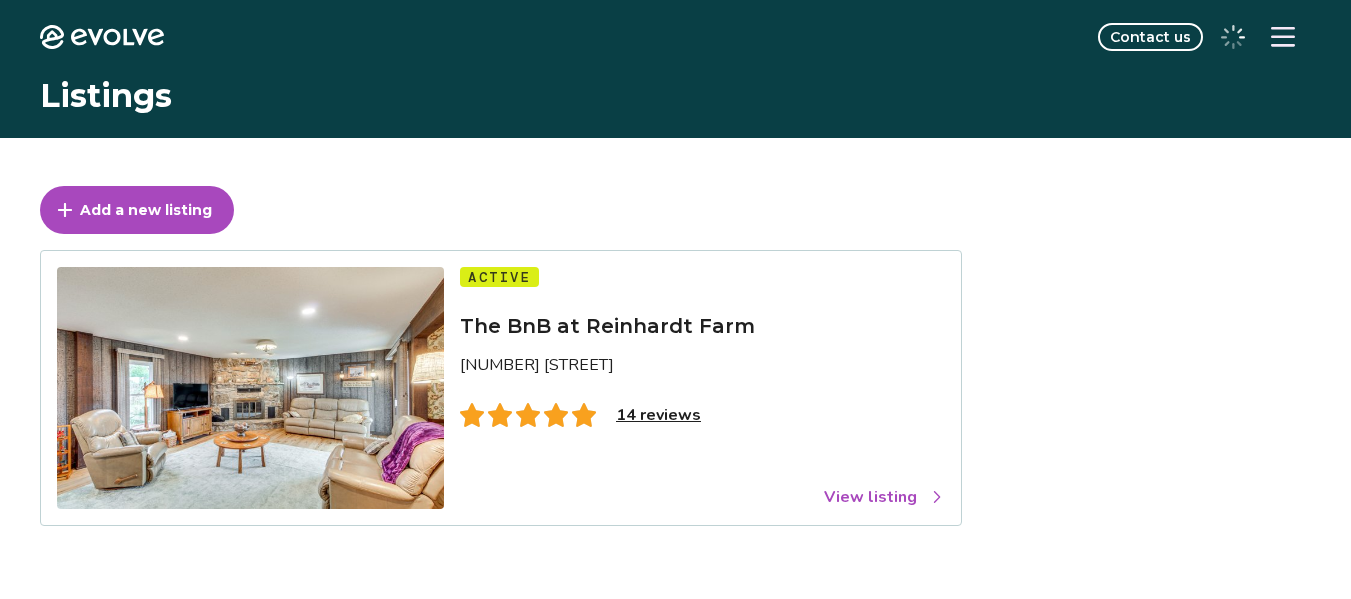 scroll, scrollTop: 0, scrollLeft: 0, axis: both 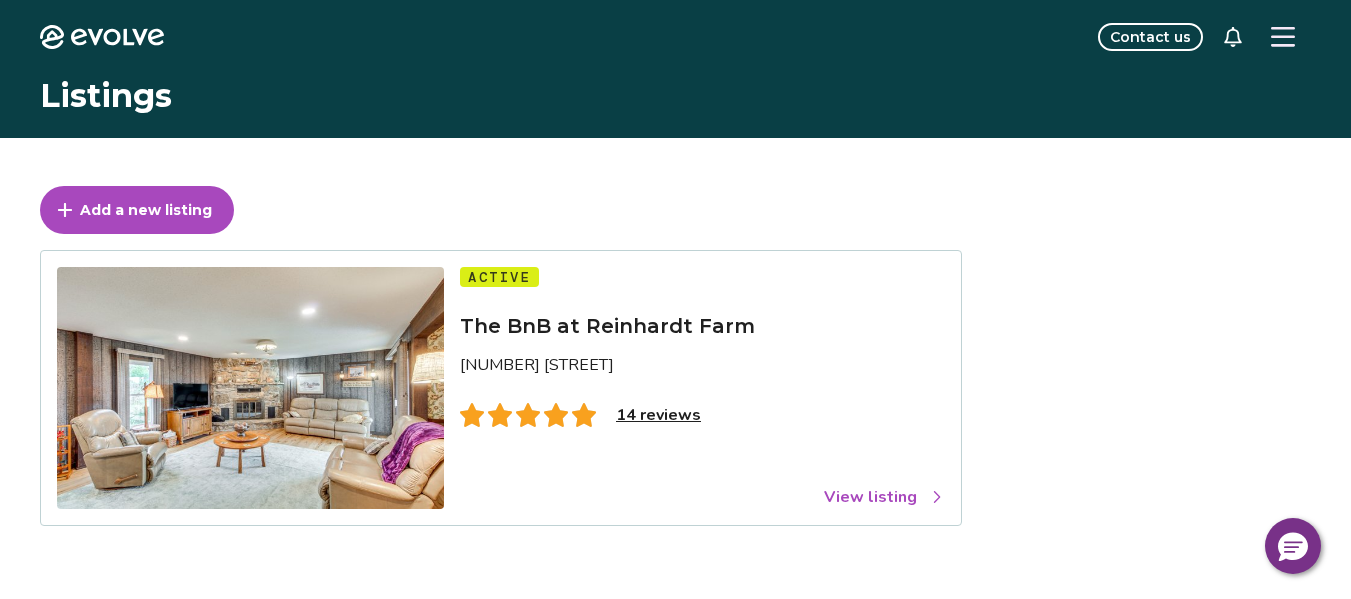 click on "View listing" at bounding box center (884, 497) 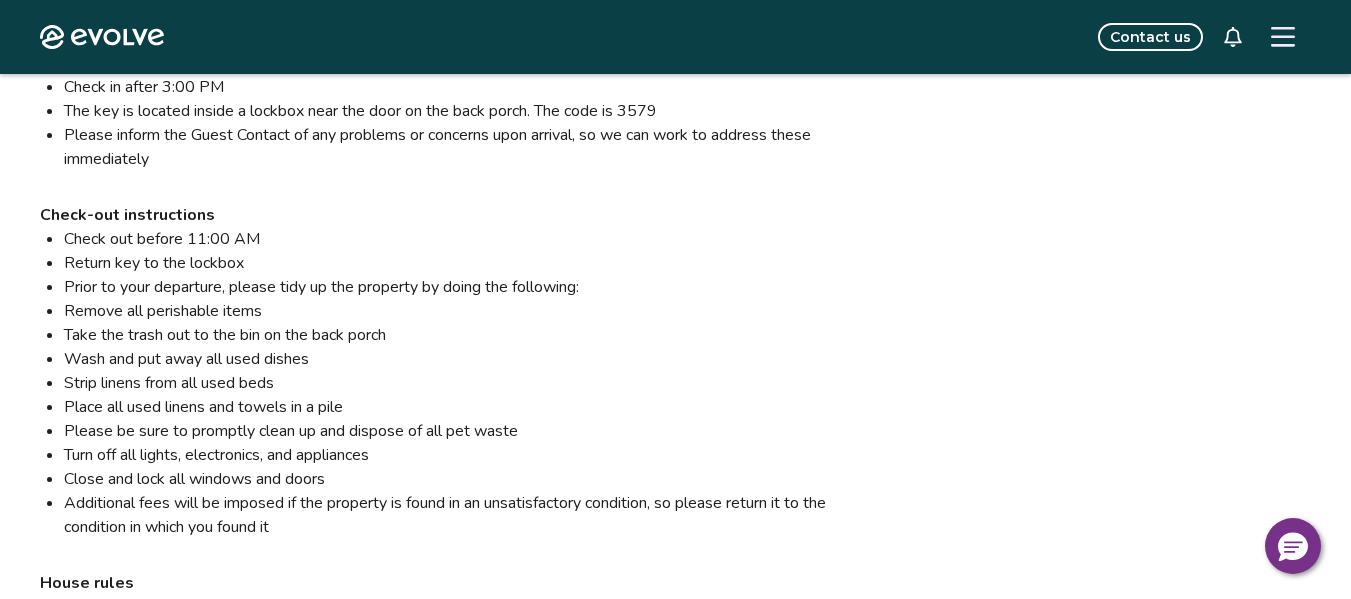 scroll, scrollTop: 2300, scrollLeft: 0, axis: vertical 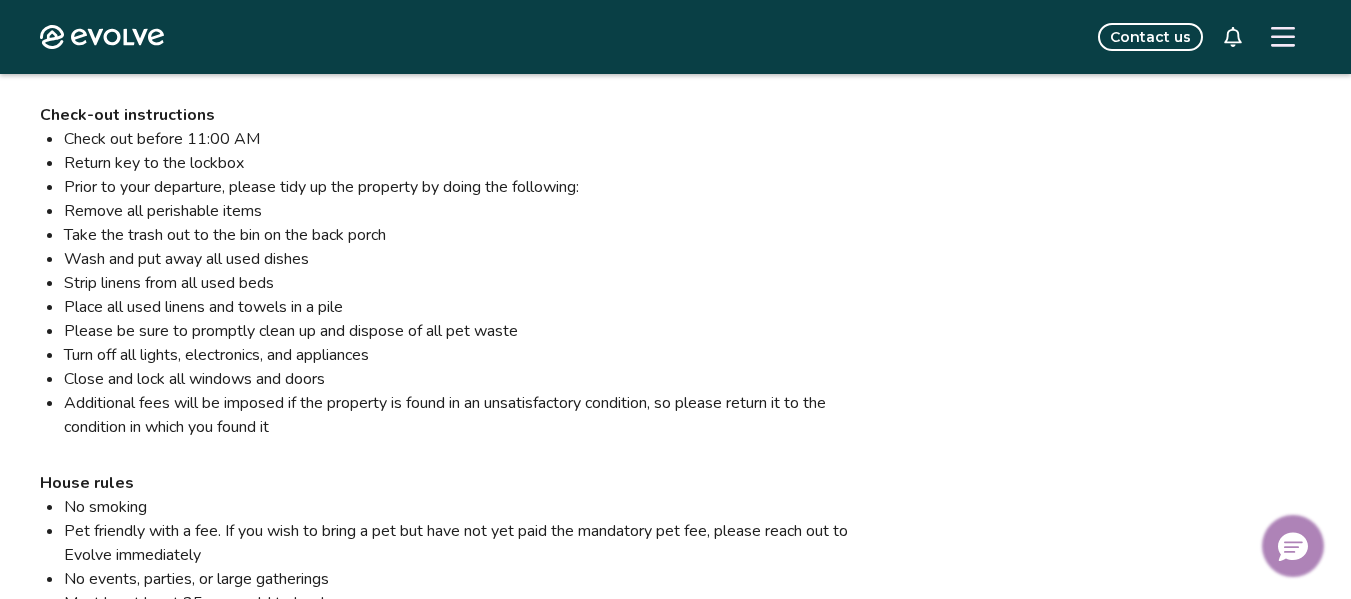 click 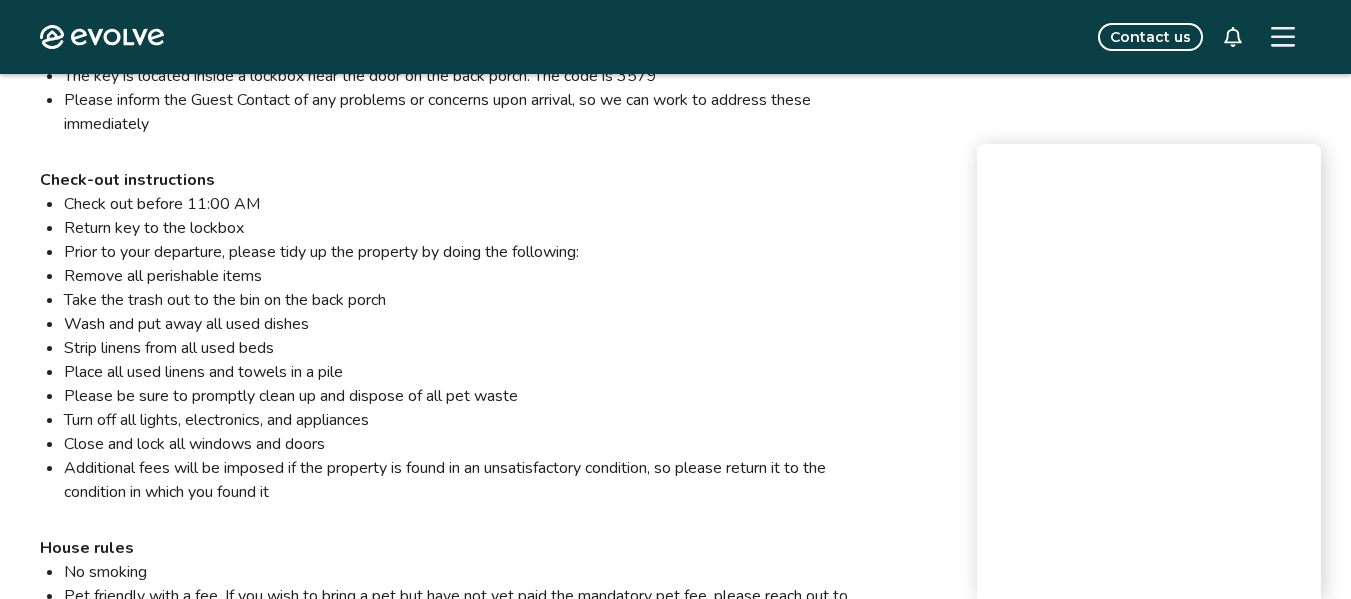 scroll, scrollTop: 2200, scrollLeft: 0, axis: vertical 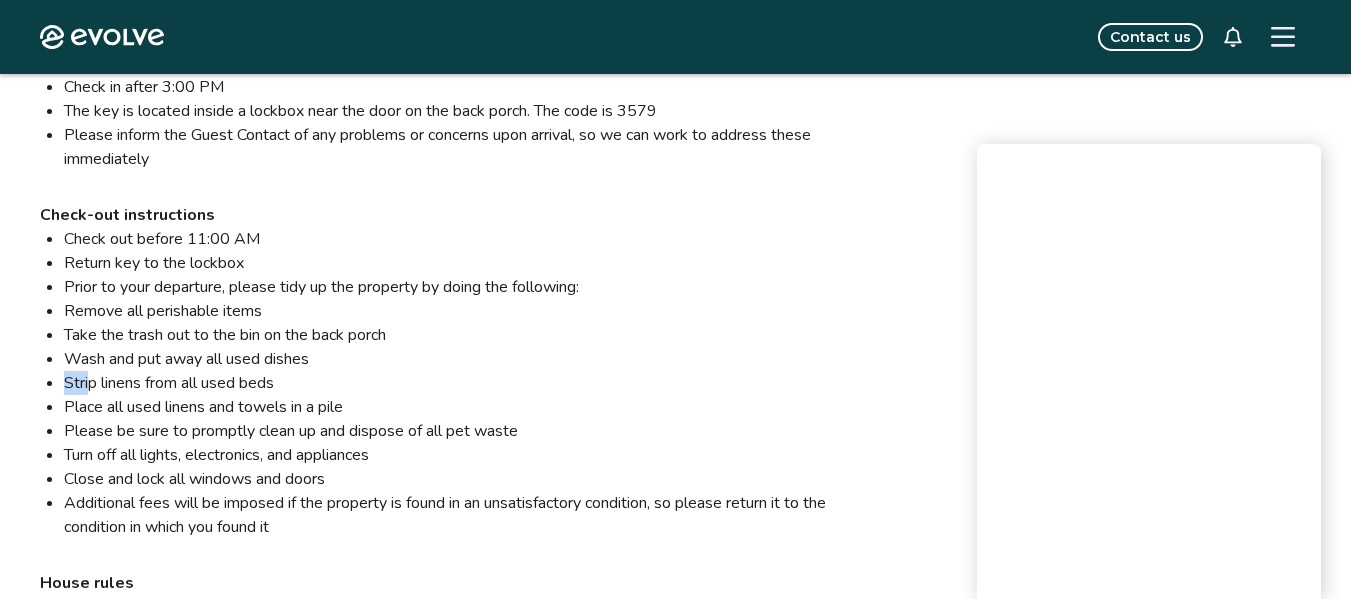 drag, startPoint x: 66, startPoint y: 405, endPoint x: 298, endPoint y: 417, distance: 232.31013 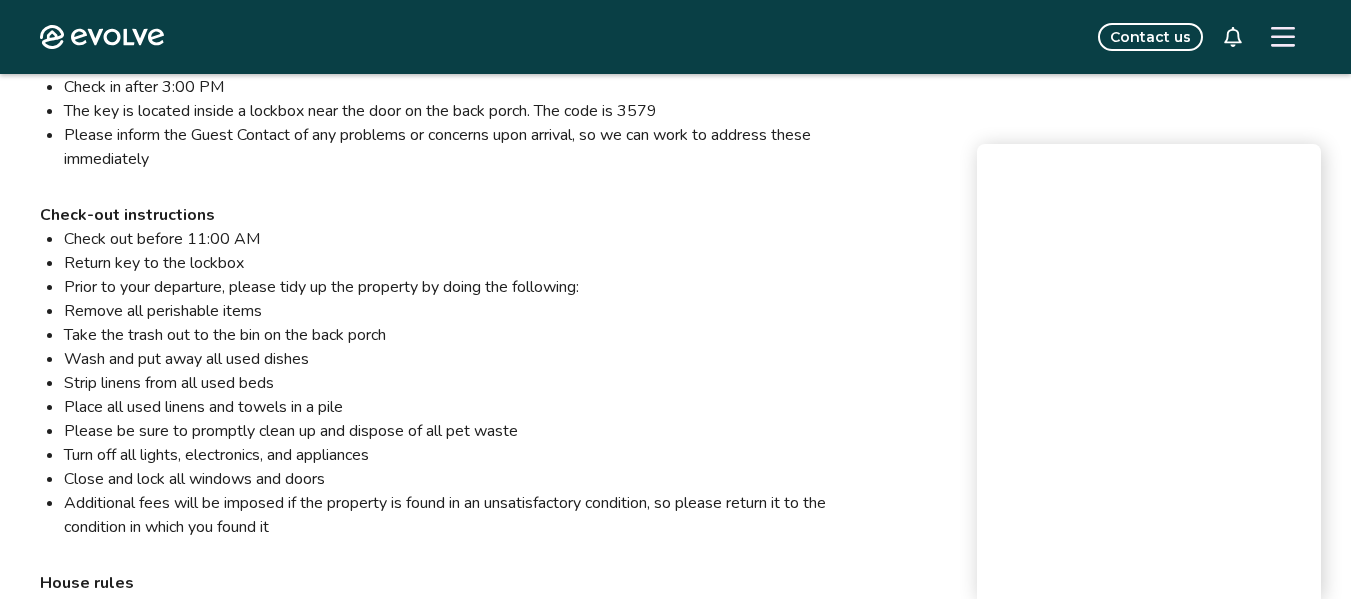 click on "Wash and put away all used dishes" at bounding box center [472, 359] 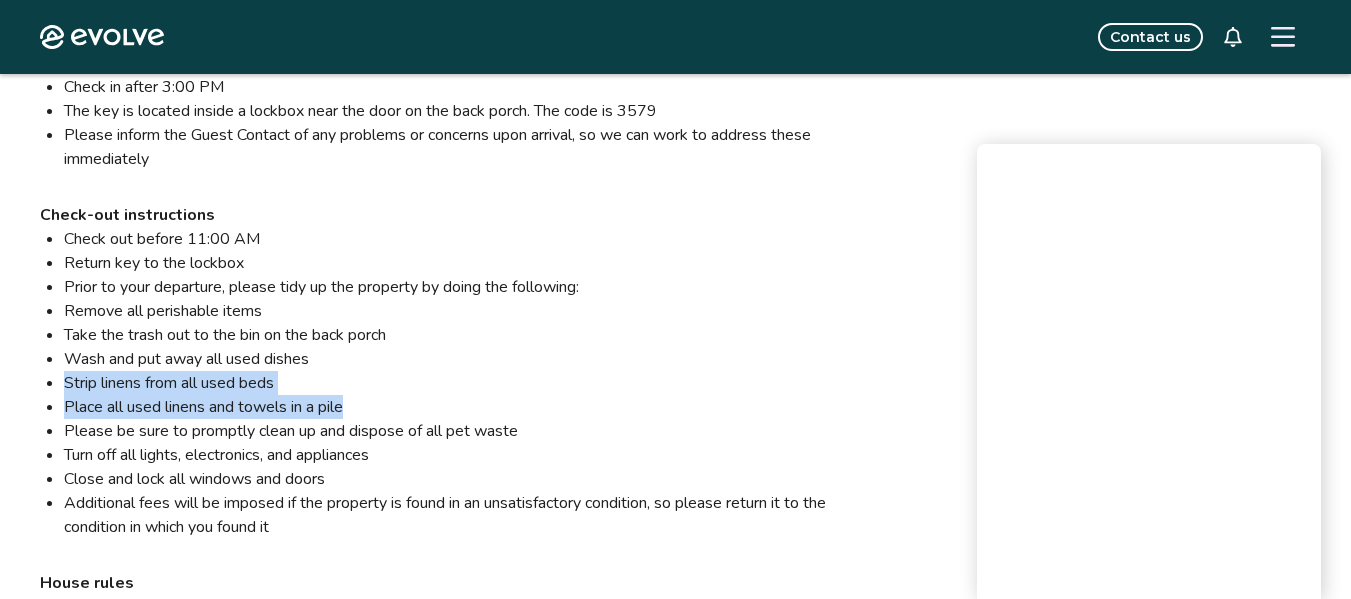drag, startPoint x: 63, startPoint y: 403, endPoint x: 356, endPoint y: 432, distance: 294.43167 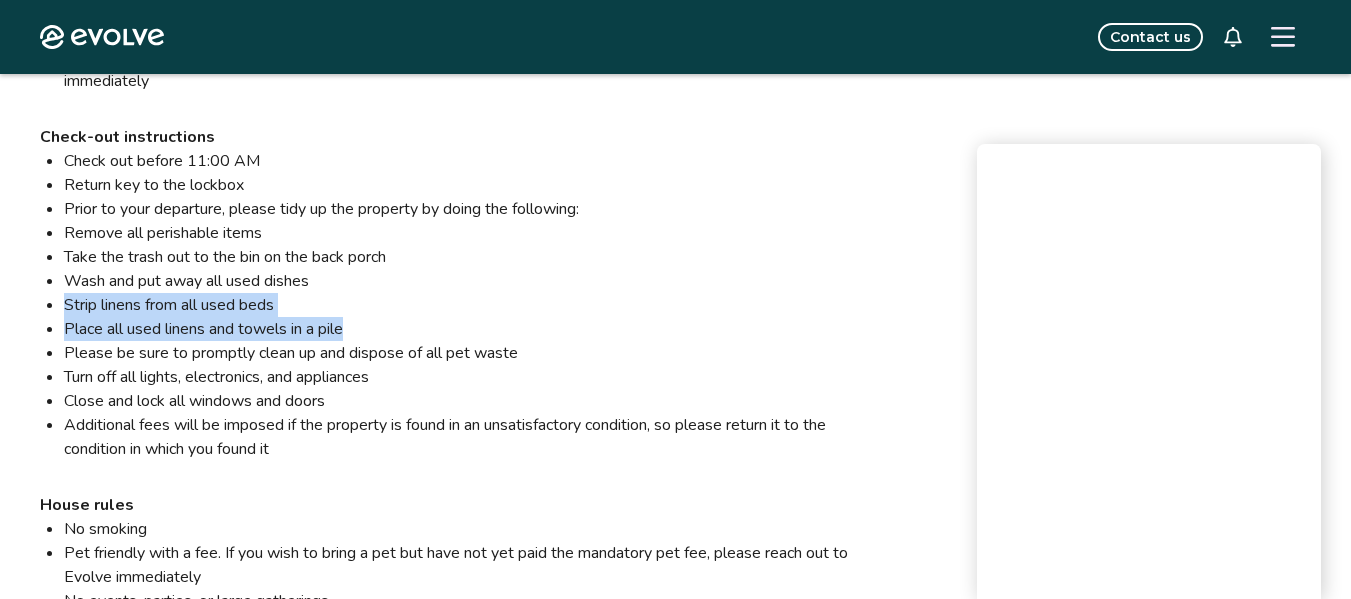 scroll, scrollTop: 2300, scrollLeft: 0, axis: vertical 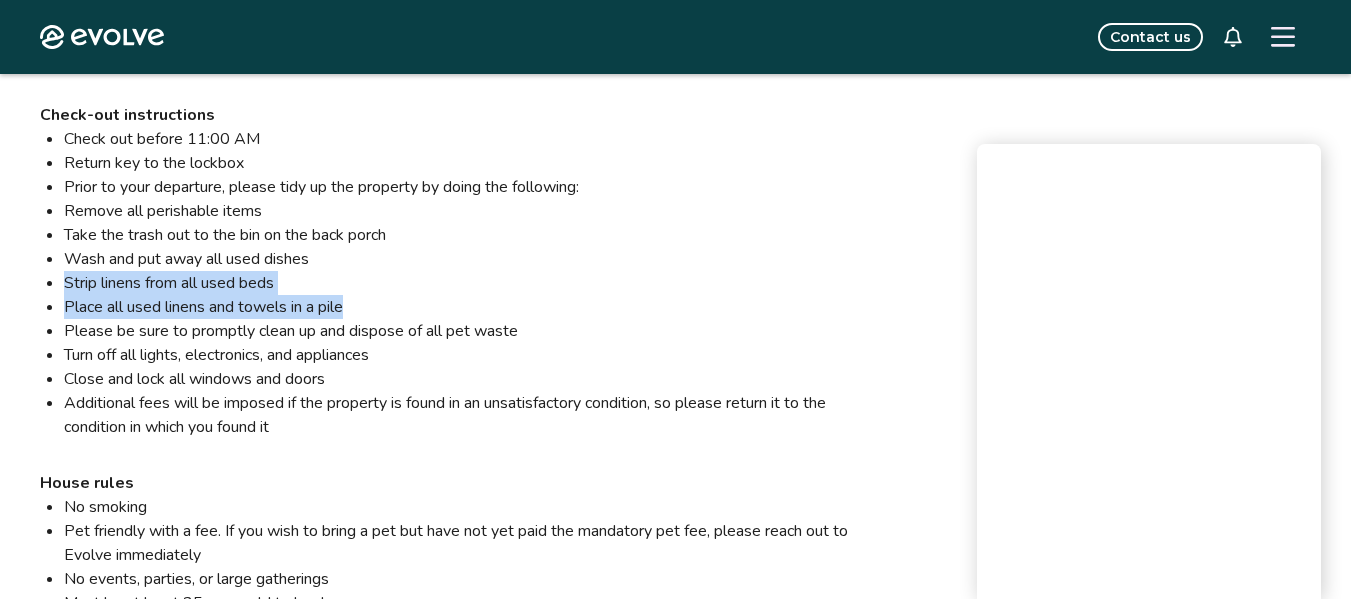 click on "Strip linens from all used beds" at bounding box center [472, 283] 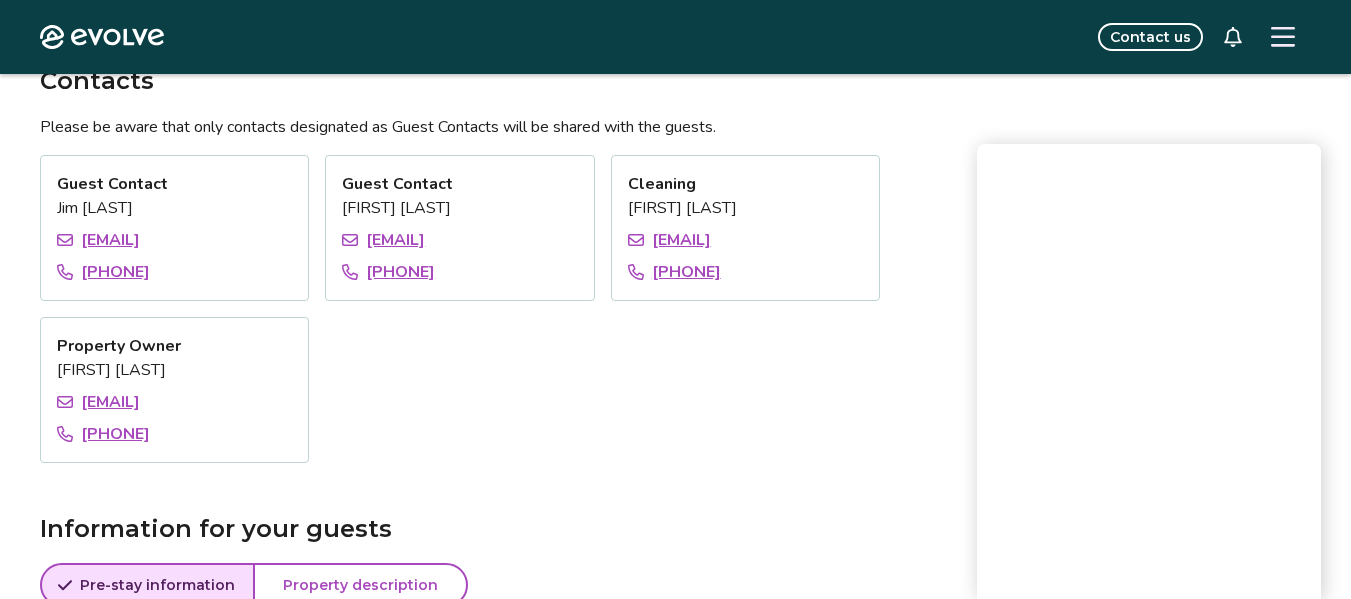scroll, scrollTop: 1540, scrollLeft: 0, axis: vertical 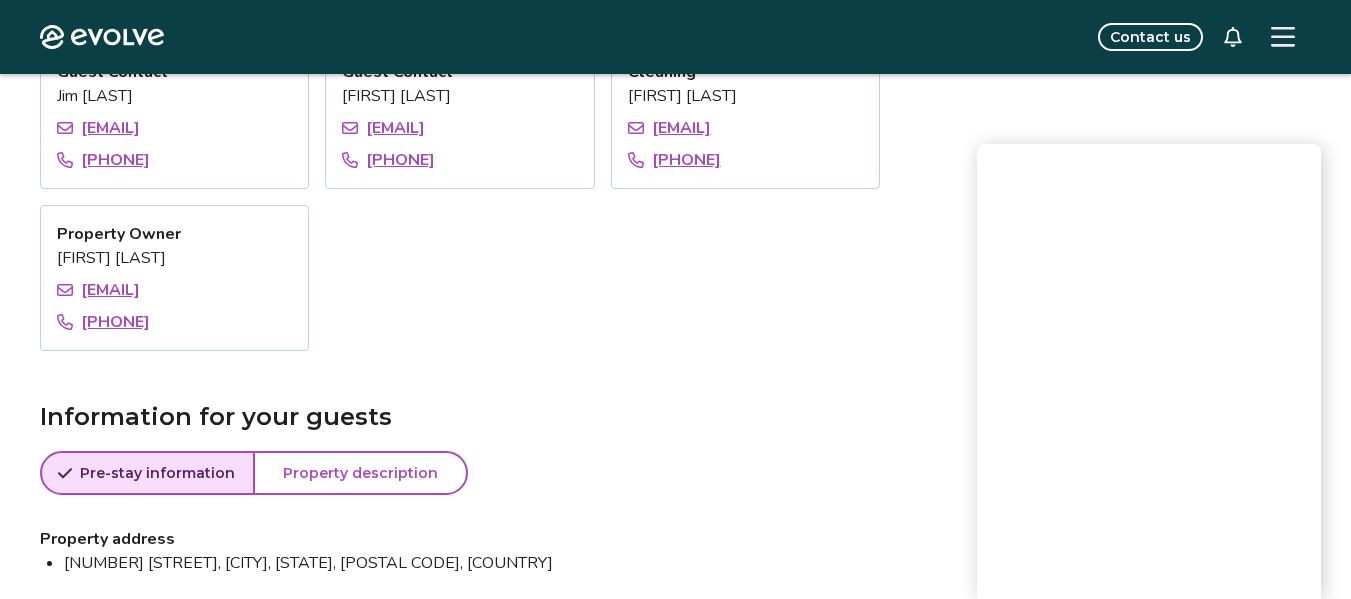 click on "Property description" at bounding box center (360, 473) 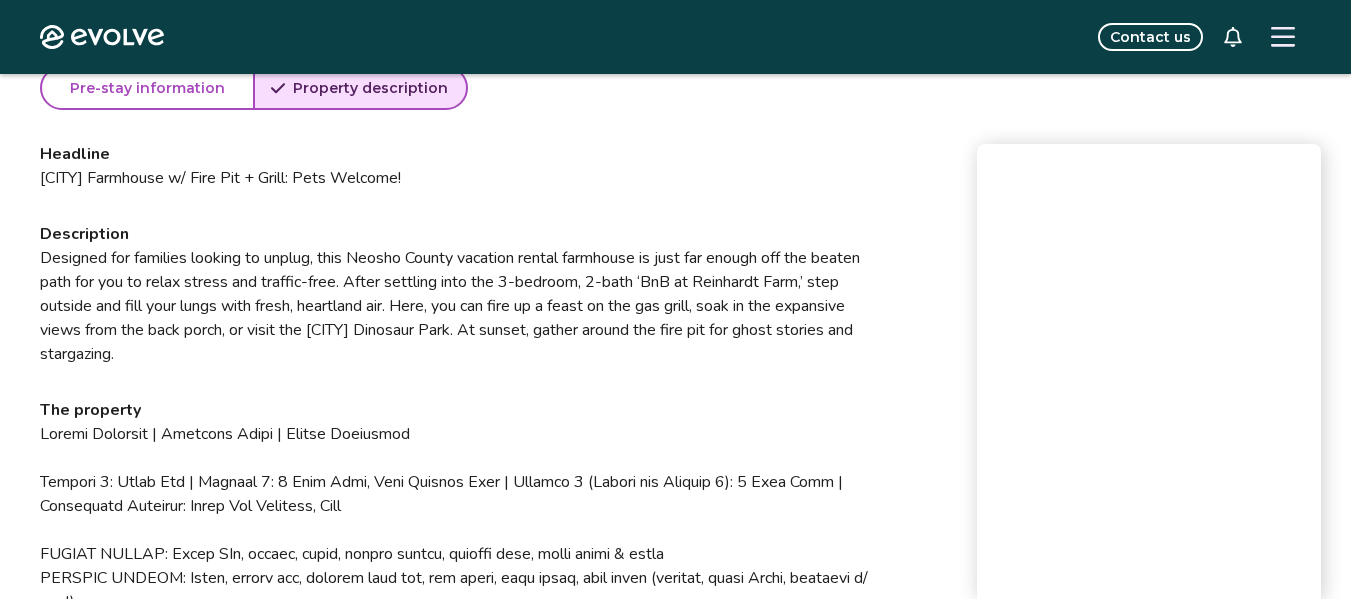 scroll, scrollTop: 1924, scrollLeft: 0, axis: vertical 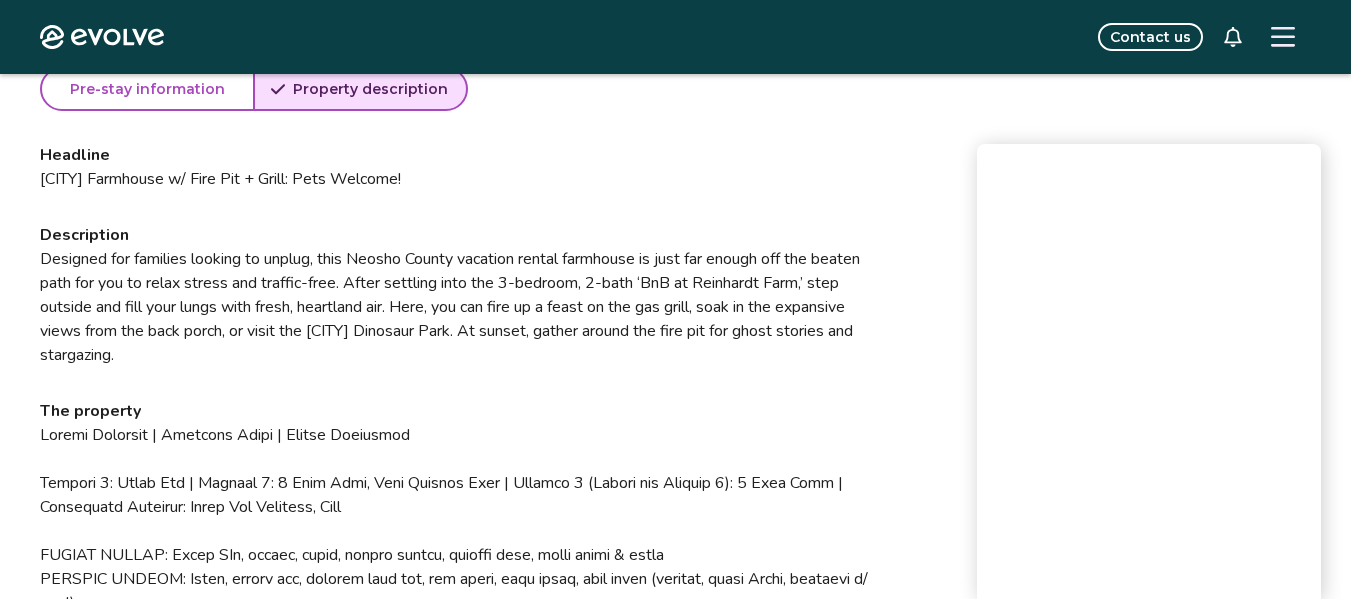 click on "Description Designed for families looking to unplug, this Neosho County vacation rental farmhouse is just far enough off the beaten path for you to relax stress and traffic-free. After settling into the 3-bedroom, 2-bath ‘BnB at Reinhardt Farm,’ step outside and fill your lungs with fresh, heartland air. Here, you can fire up a feast on the gas grill, soak in the expansive views from the back porch, or visit the [CITY] Dinosaur Park. At sunset, gather around the fire pit for ghost stories and stargazing." at bounding box center (460, 295) 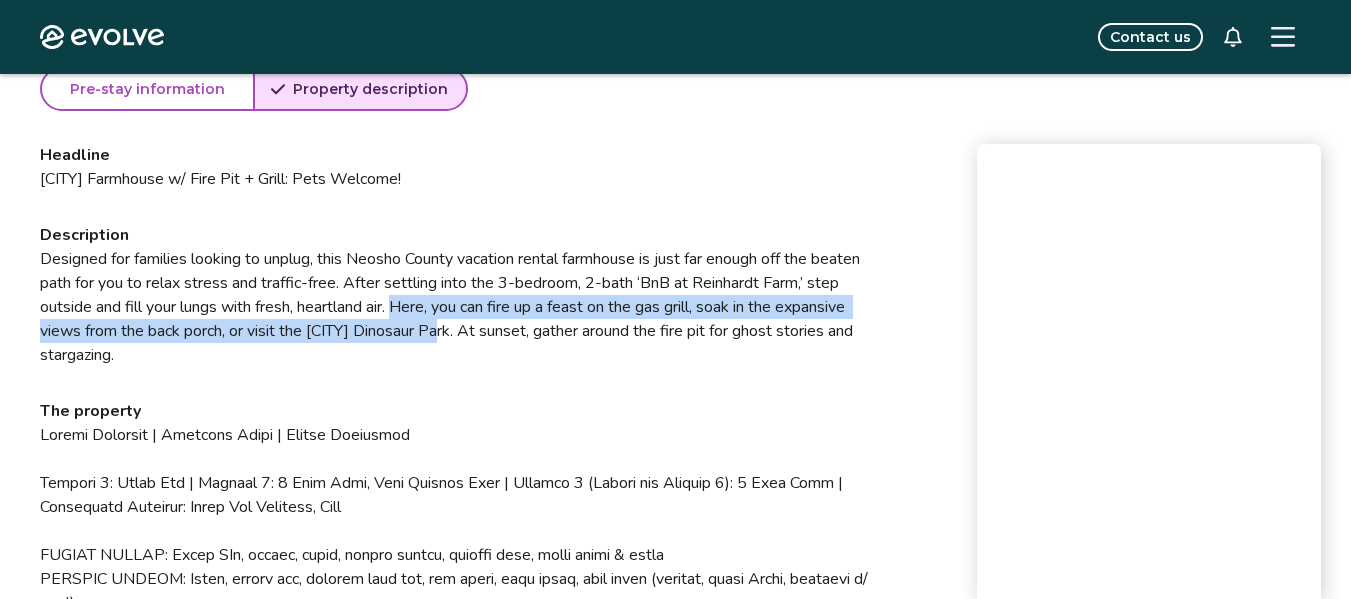 drag, startPoint x: 447, startPoint y: 306, endPoint x: 522, endPoint y: 332, distance: 79.37884 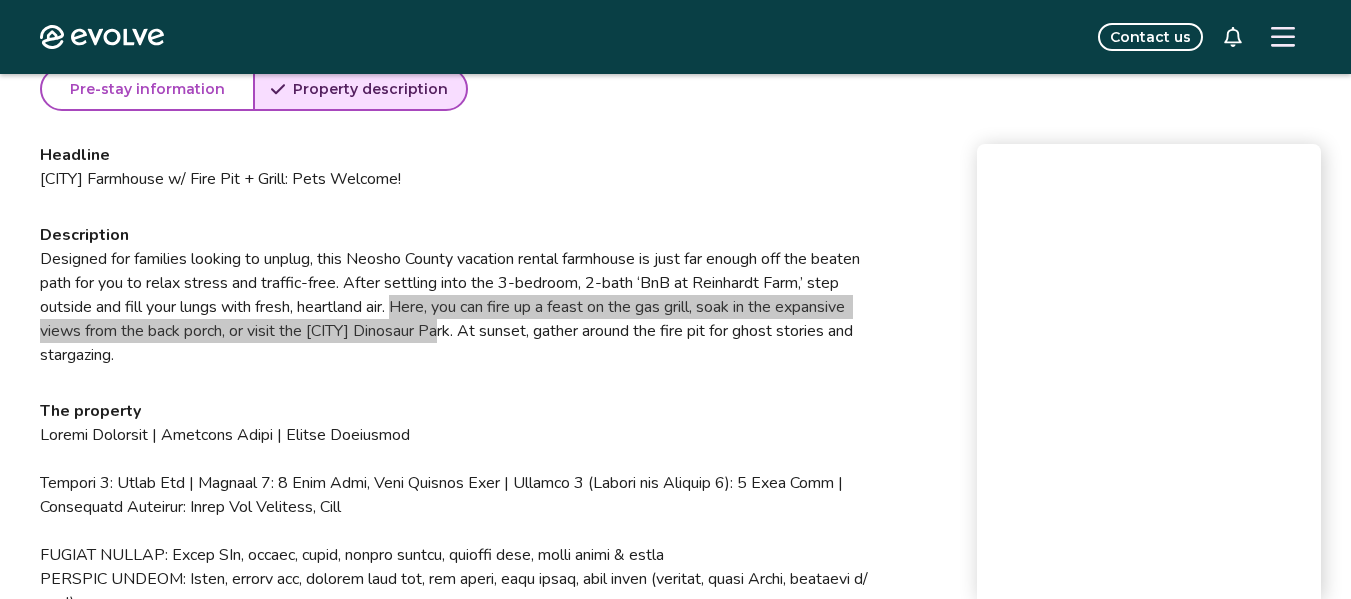 click on "Description Designed for families looking to unplug, this Neosho County vacation rental farmhouse is just far enough off the beaten path for you to relax stress and traffic-free. After settling into the 3-bedroom, 2-bath ‘BnB at Reinhardt Farm,’ step outside and fill your lungs with fresh, heartland air. Here, you can fire up a feast on the gas grill, soak in the expansive views from the back porch, or visit the [CITY] Dinosaur Park. At sunset, gather around the fire pit for ghost stories and stargazing." at bounding box center (460, 295) 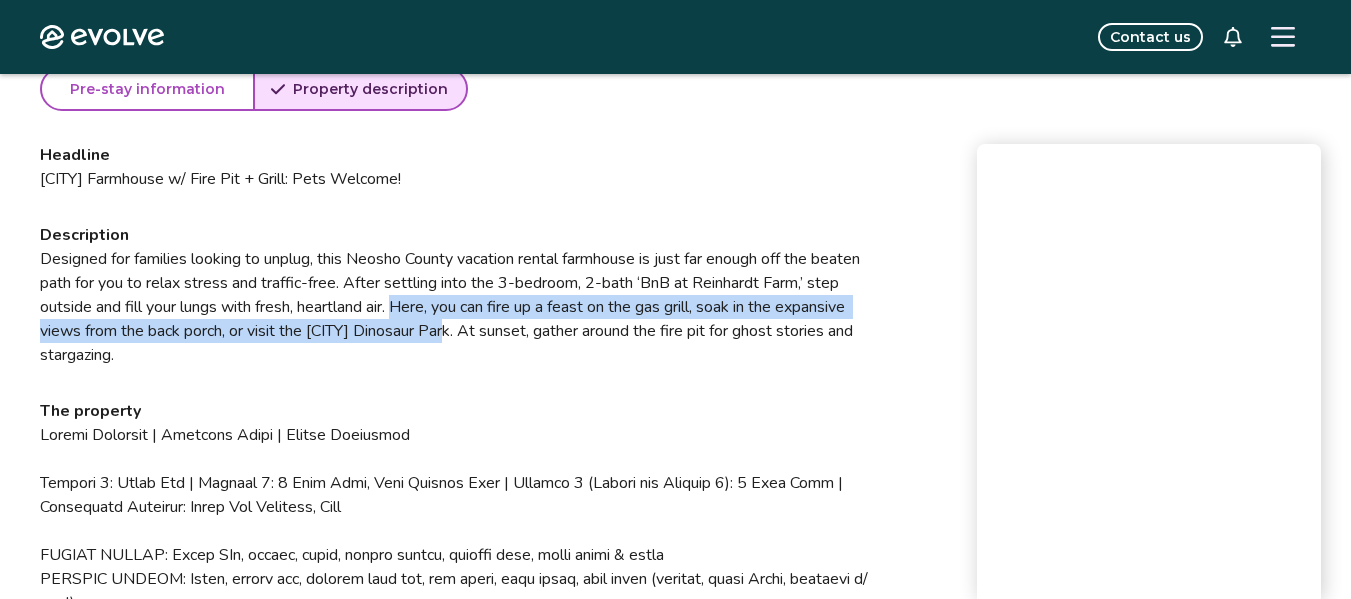 drag, startPoint x: 448, startPoint y: 307, endPoint x: 529, endPoint y: 339, distance: 87.0919 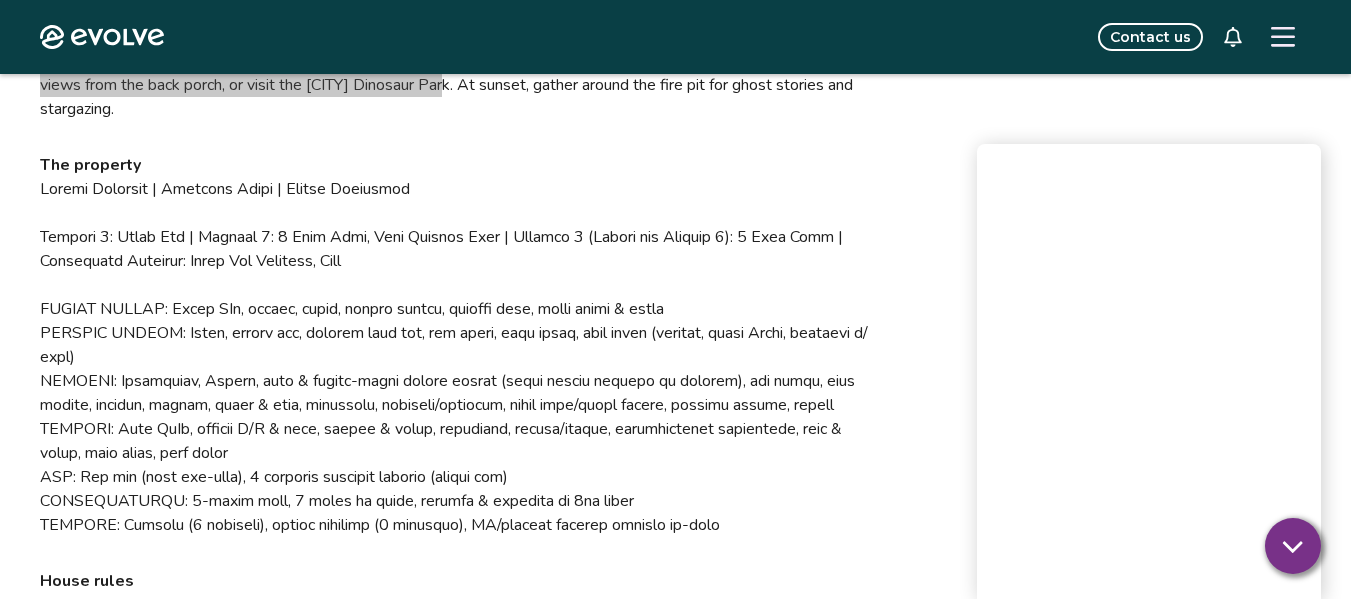 scroll, scrollTop: 2060, scrollLeft: 0, axis: vertical 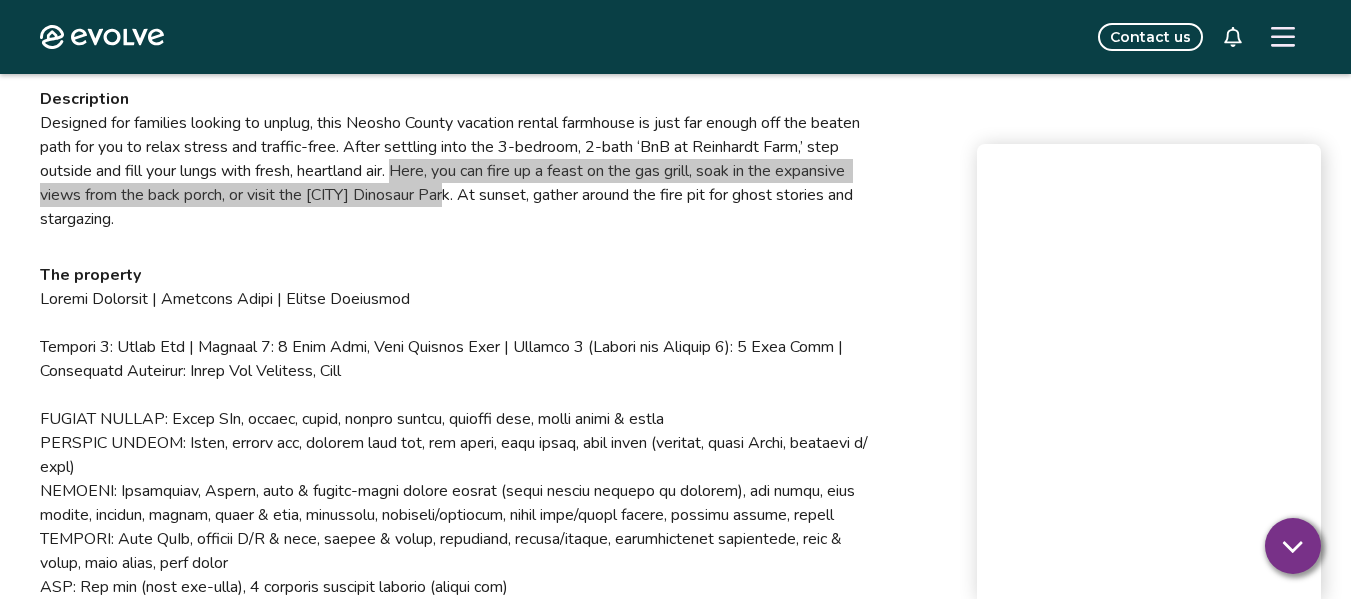 click on "Description Designed for families looking to unplug, this Neosho County vacation rental farmhouse is just far enough off the beaten path for you to relax stress and traffic-free. After settling into the 3-bedroom, 2-bath ‘BnB at Reinhardt Farm,’ step outside and fill your lungs with fresh, heartland air. Here, you can fire up a feast on the gas grill, soak in the expansive views from the back porch, or visit the [CITY] Dinosaur Park. At sunset, gather around the fire pit for ghost stories and stargazing." at bounding box center (460, 159) 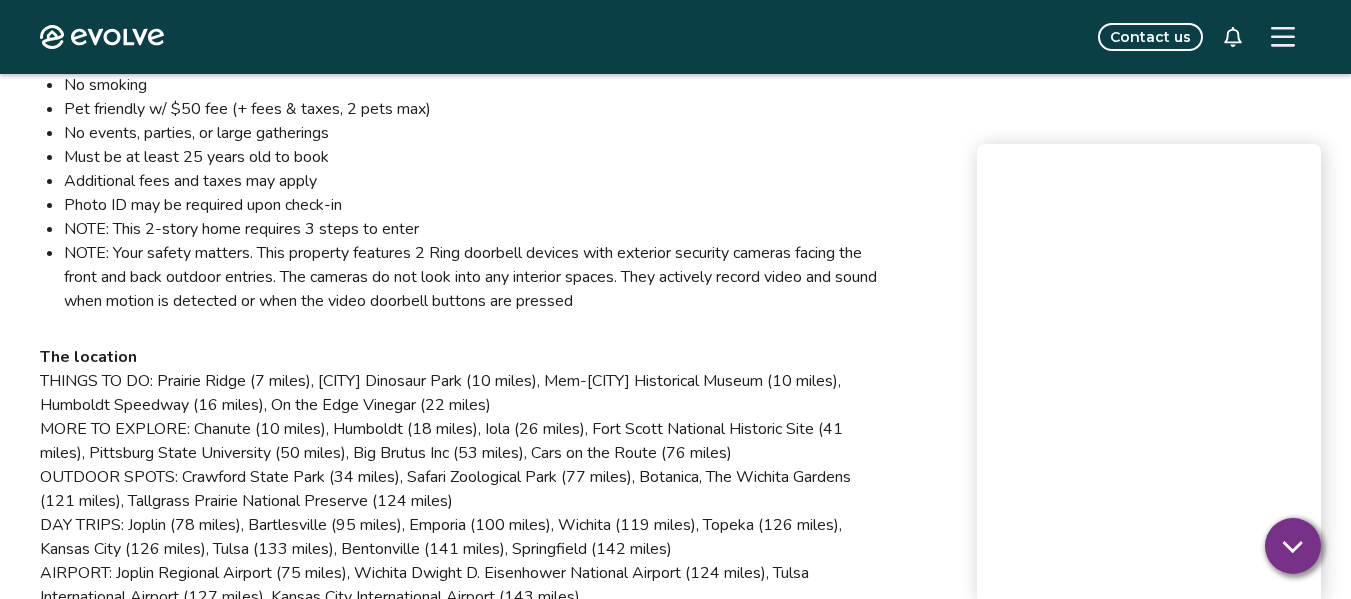 scroll, scrollTop: 2860, scrollLeft: 0, axis: vertical 